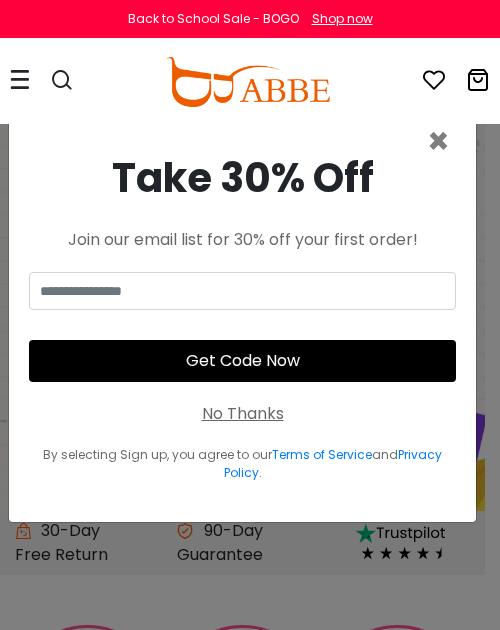 scroll, scrollTop: 0, scrollLeft: 0, axis: both 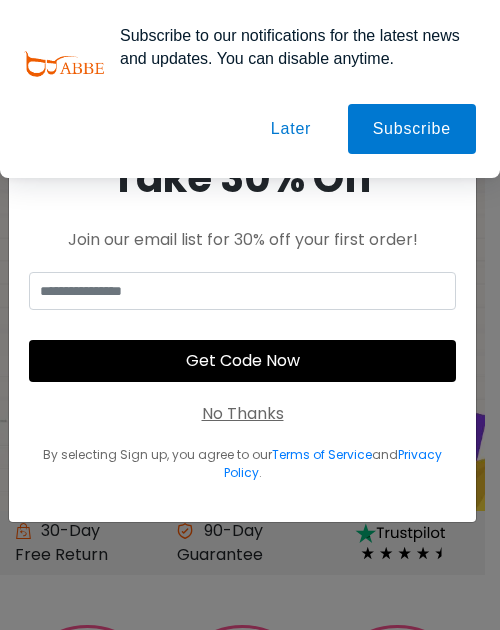 click on "Later" at bounding box center (291, 129) 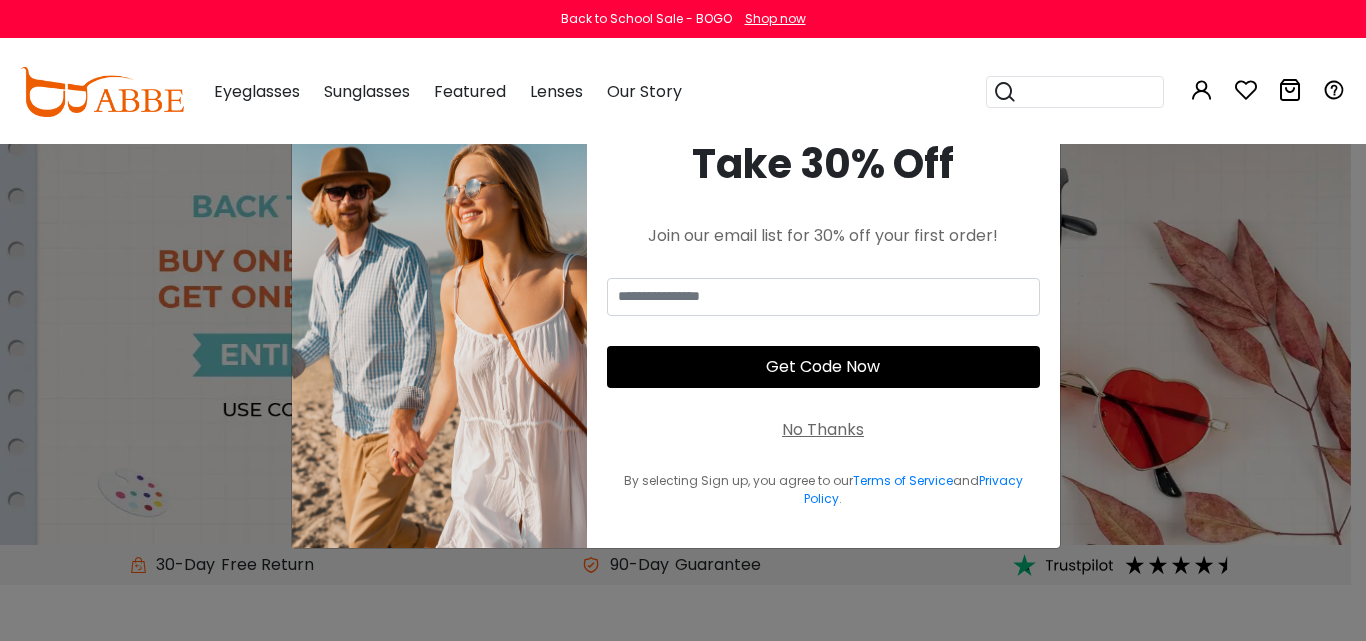 click on "No Thanks" at bounding box center [823, 430] 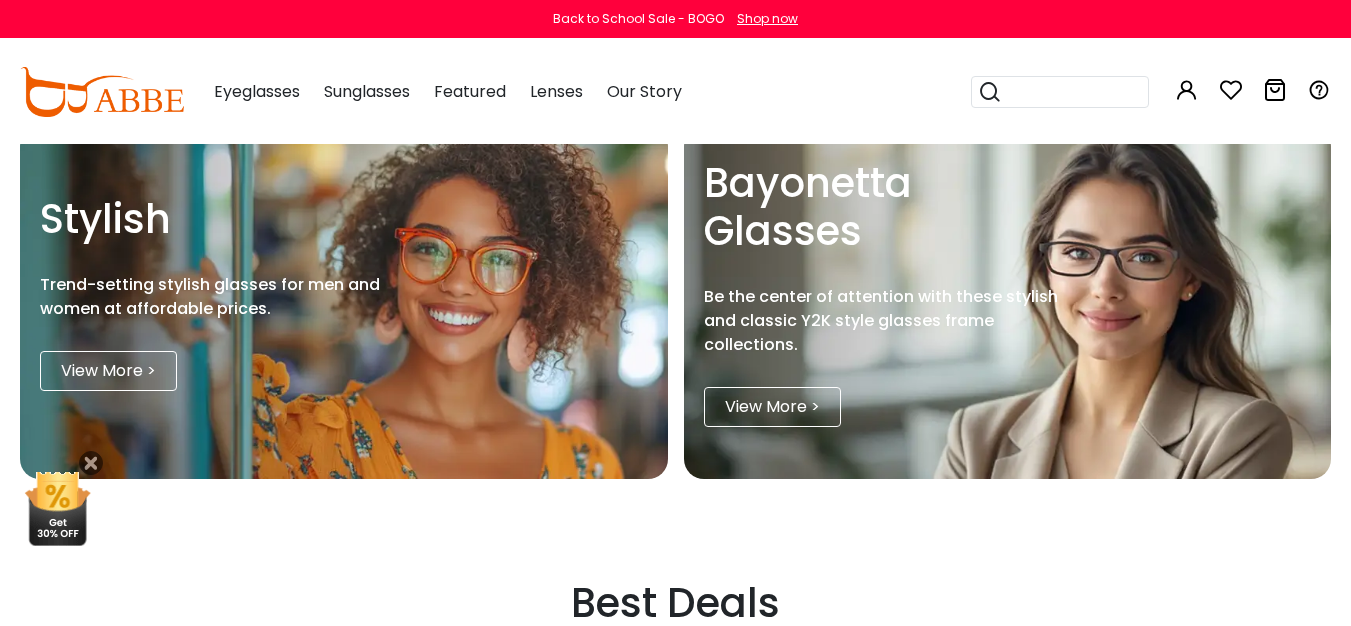 scroll, scrollTop: 3600, scrollLeft: 0, axis: vertical 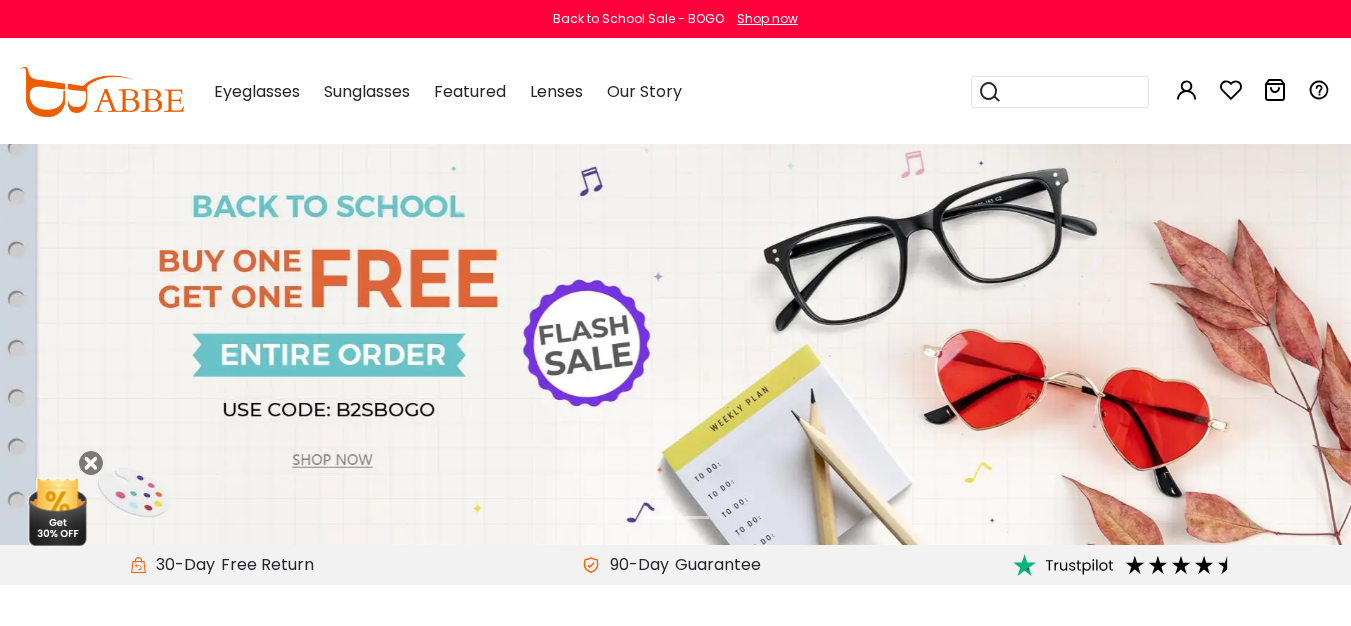 click on "Eyeglasses" at bounding box center (257, 91) 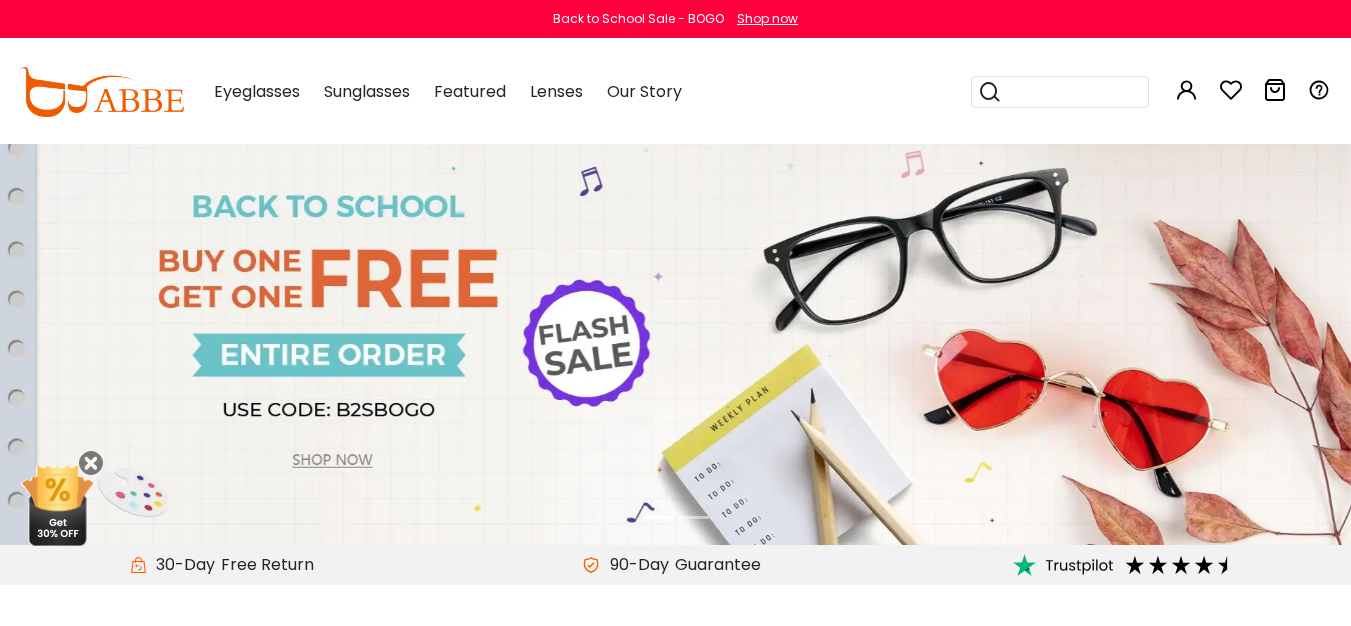 click on "Eyeglasses" at bounding box center (257, 91) 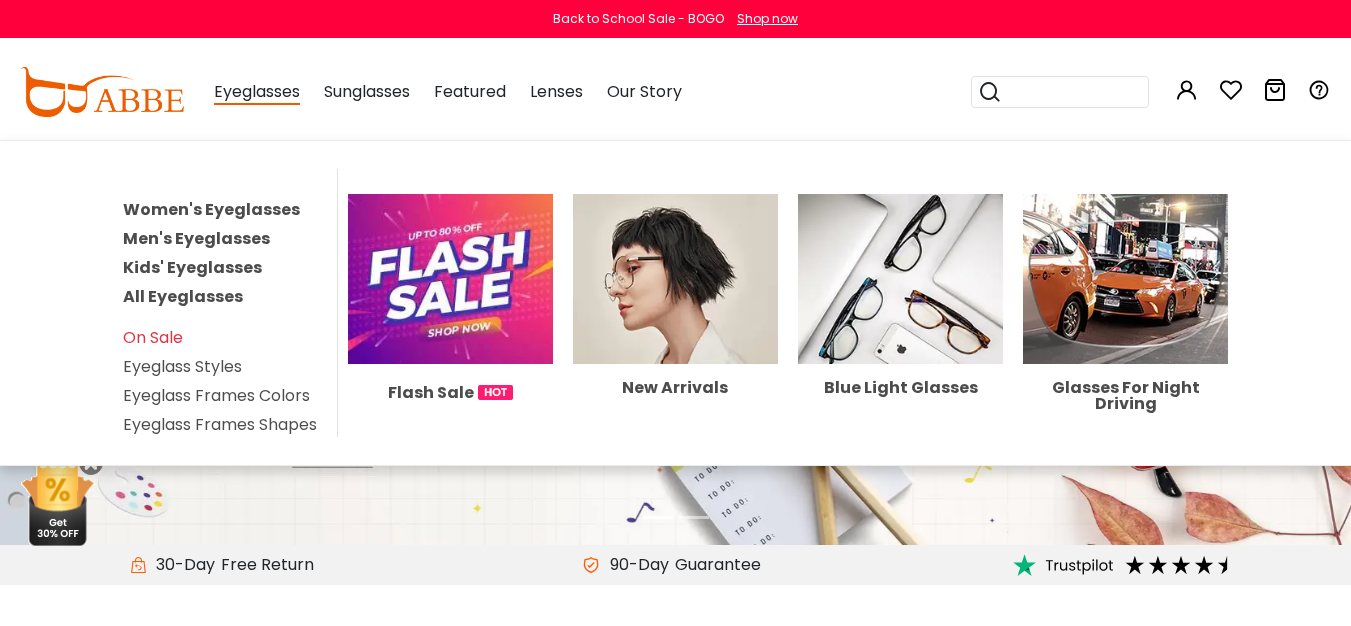 click on "Eyeglasses" at bounding box center (257, 92) 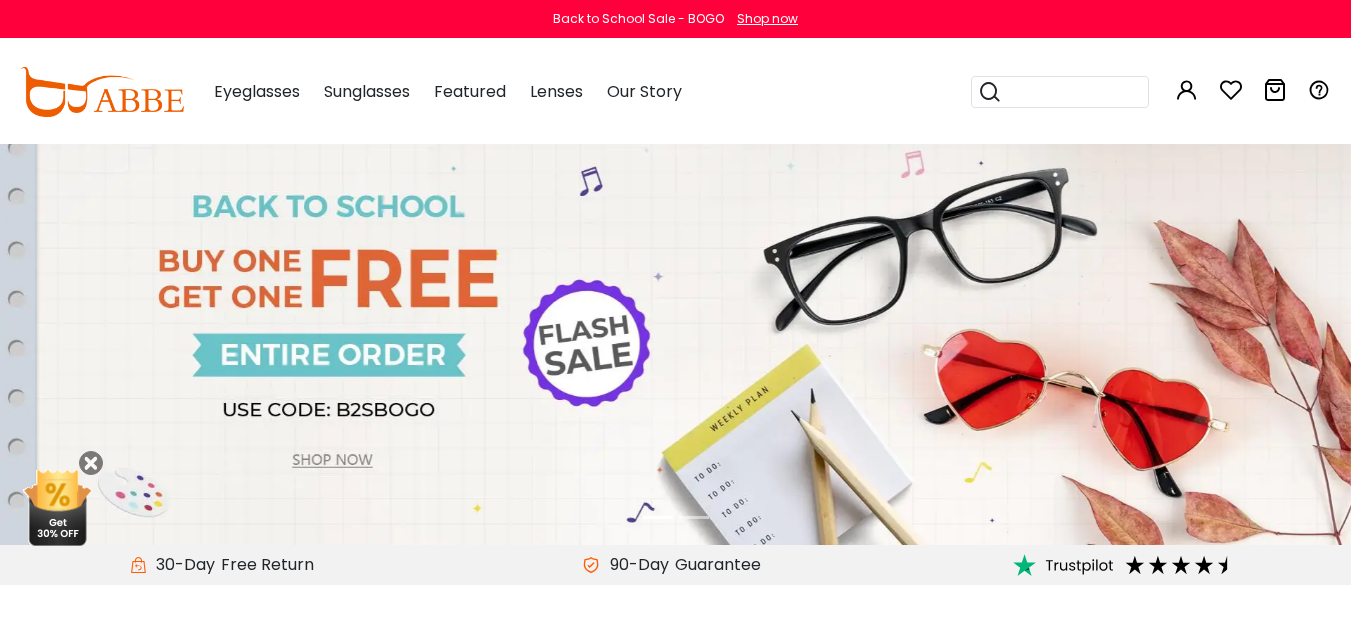 click on "Eyeglasses" at bounding box center (257, 91) 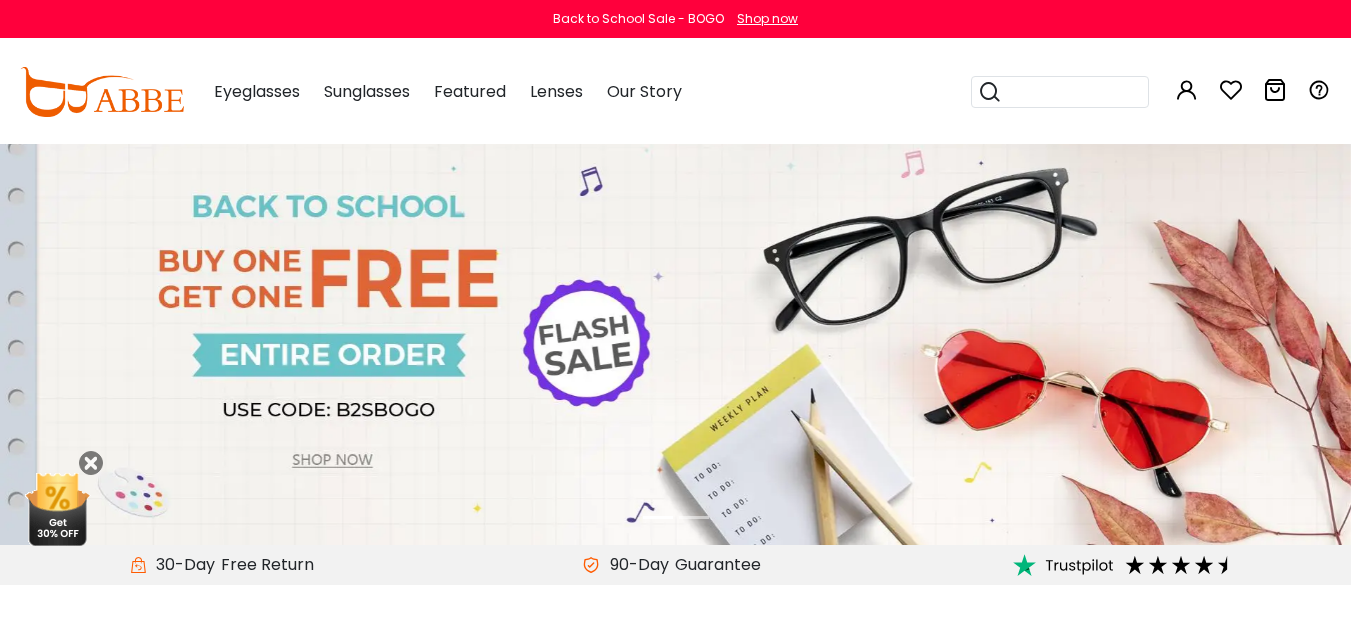 click on "Eyeglasses" at bounding box center (257, 91) 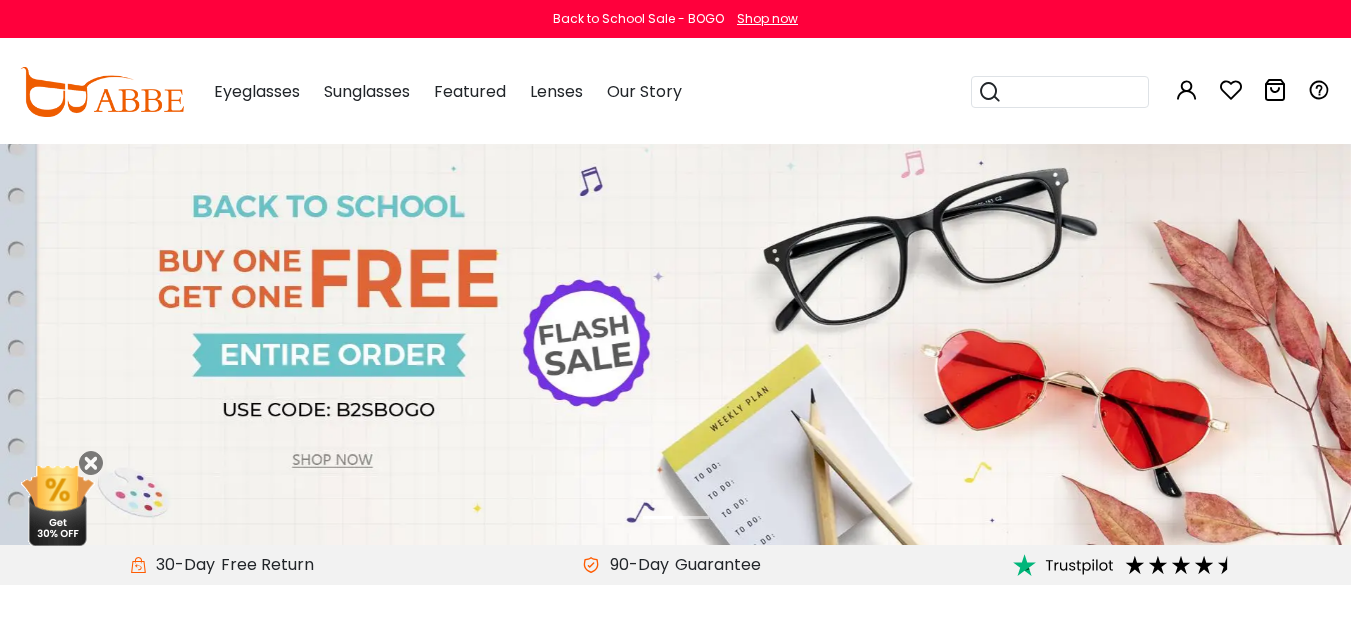 click on "Eyeglasses
Women's Eyeglasses
Men's Eyeglasses
Kids' Eyeglasses
All Eyeglasses
On Sale
Eyeglass Styles
Eyeglass Frames Colors
Eyeglass Frames Shapes
Flash Sale
New Arrivals
Blue Light Glasses
Glasses For Night Driving" at bounding box center [257, 92] 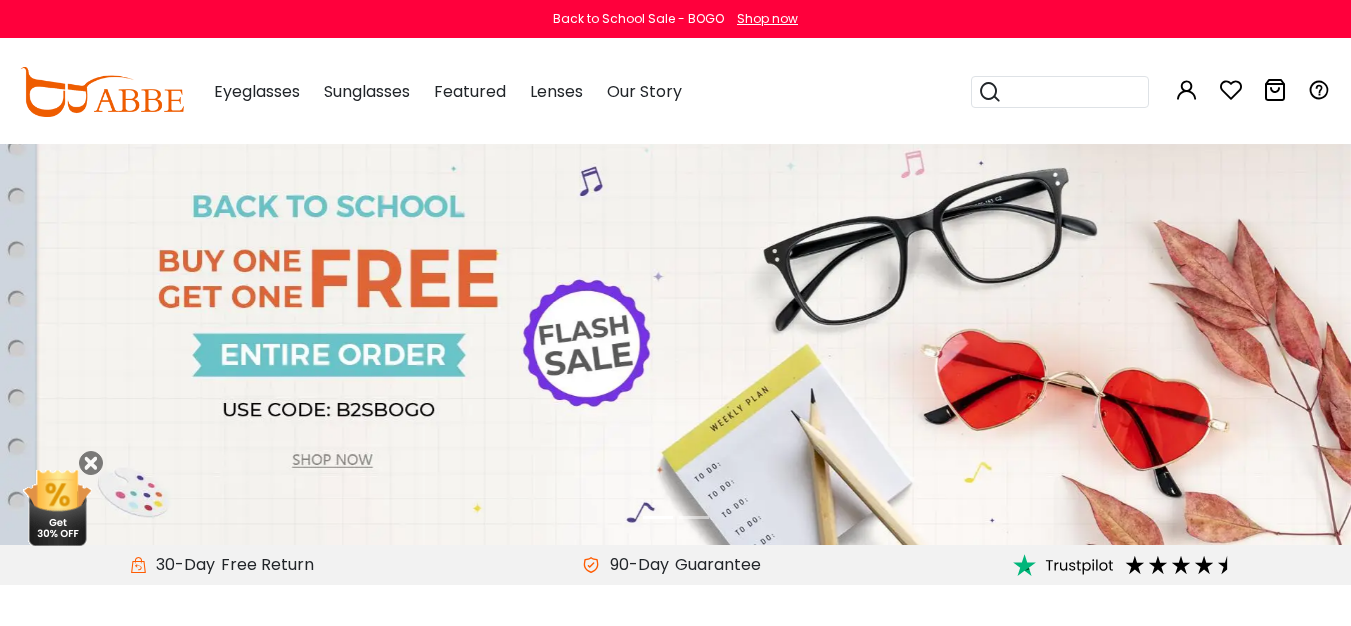 click on "Eyeglasses" at bounding box center [257, 91] 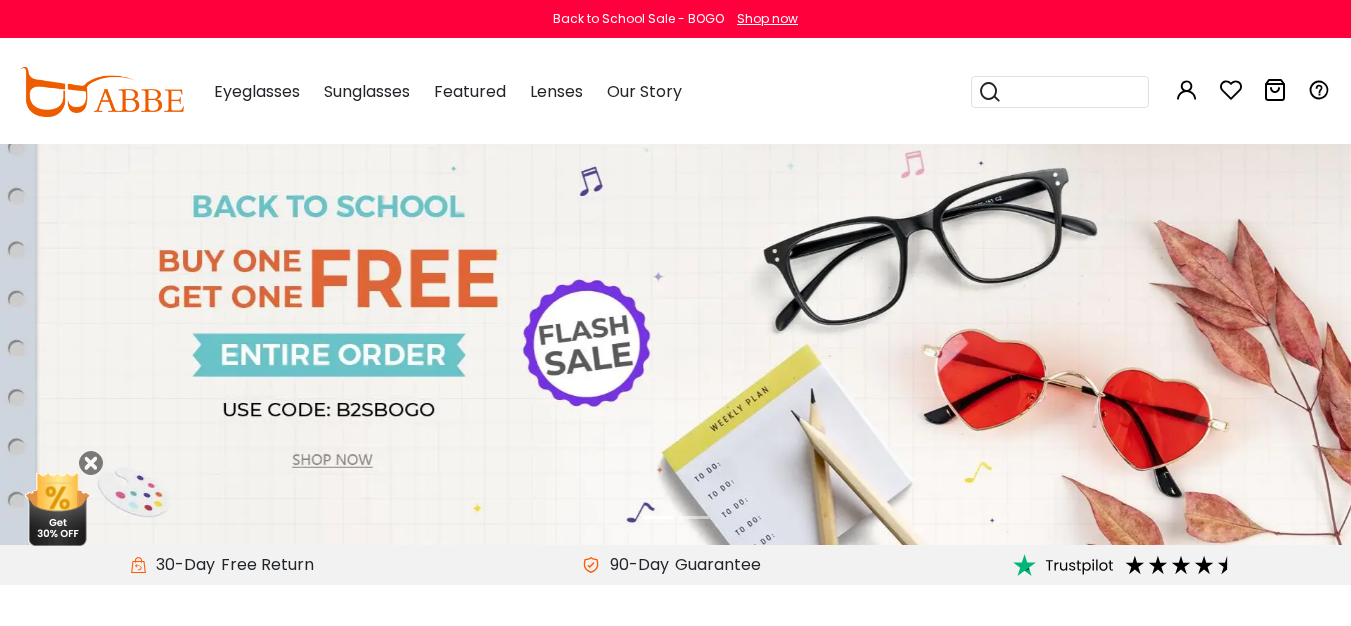 click on "Eyeglasses" at bounding box center [257, 91] 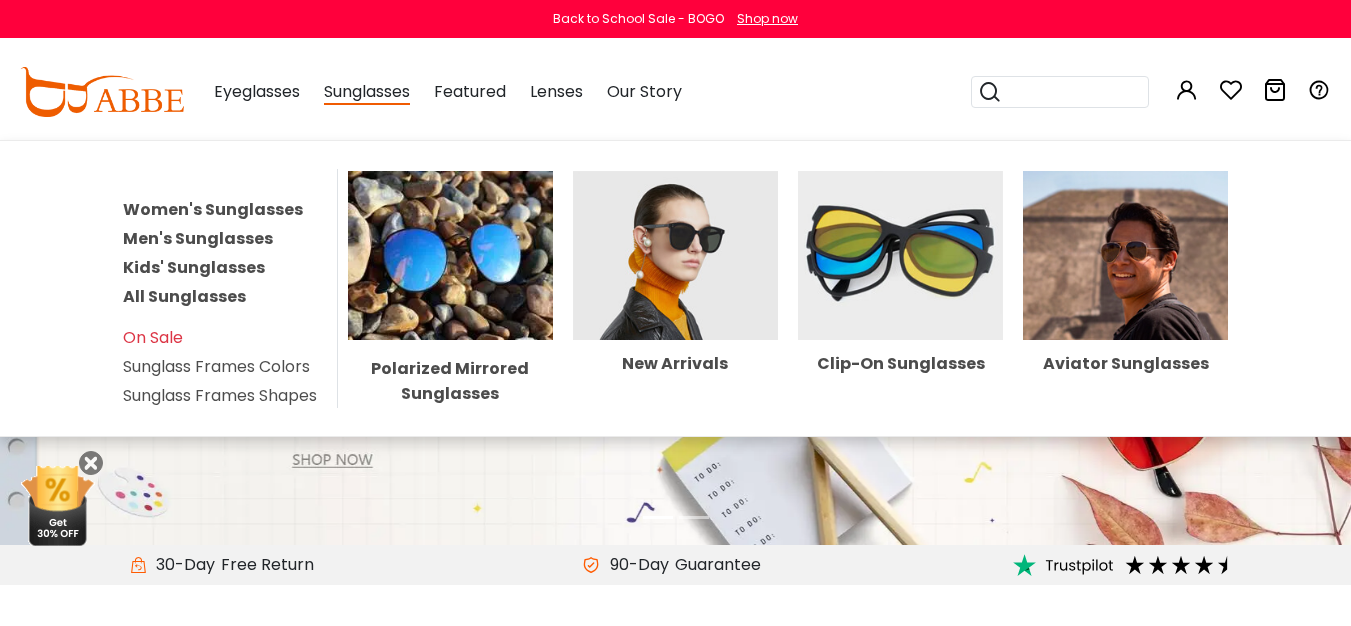 click on "Women's Sunglasses" at bounding box center [213, 209] 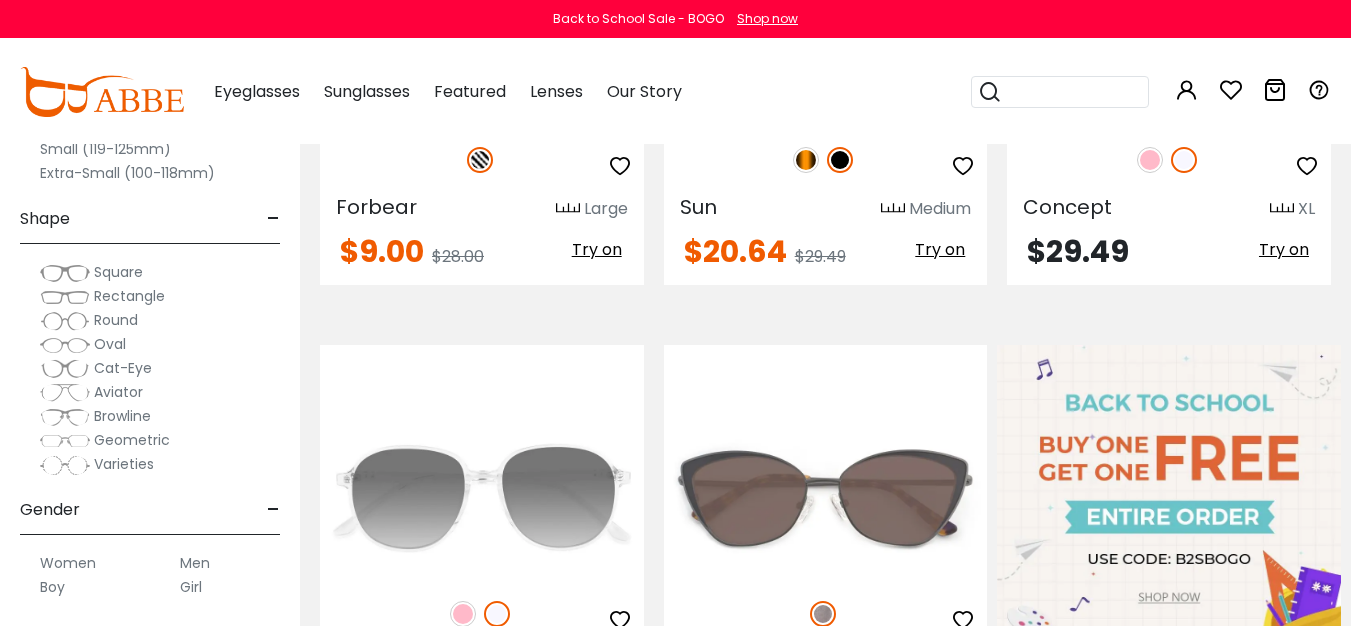scroll, scrollTop: 0, scrollLeft: 0, axis: both 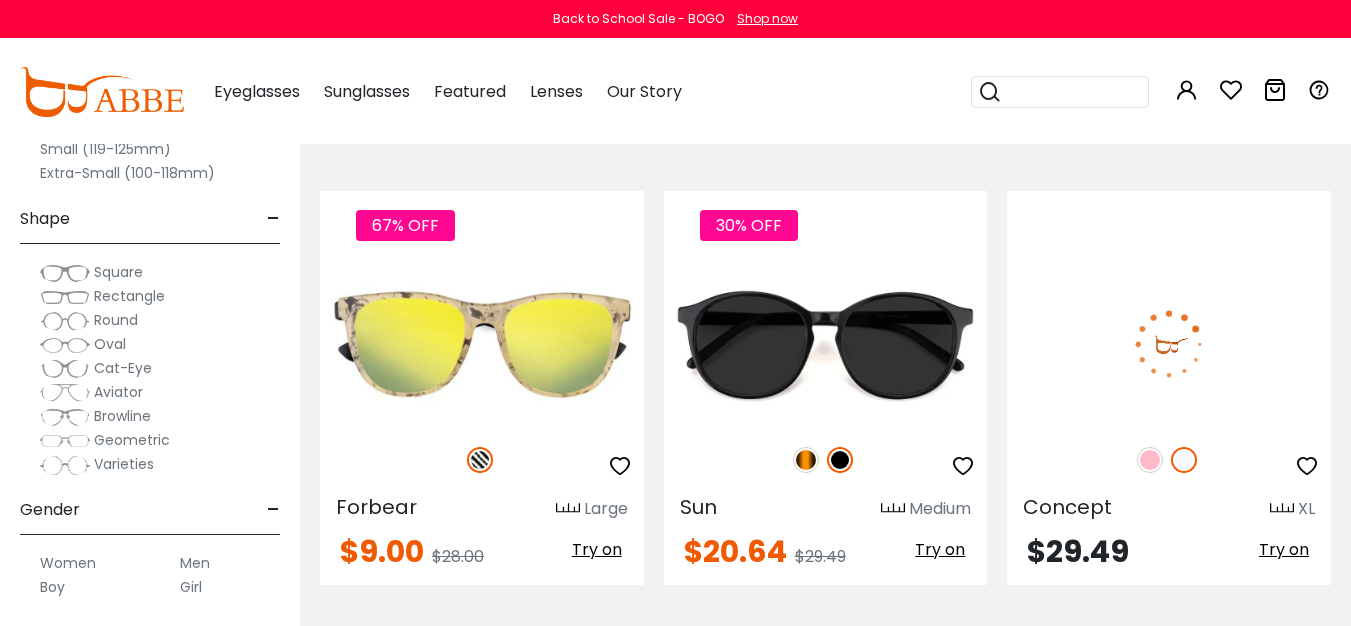 click at bounding box center (1169, 344) 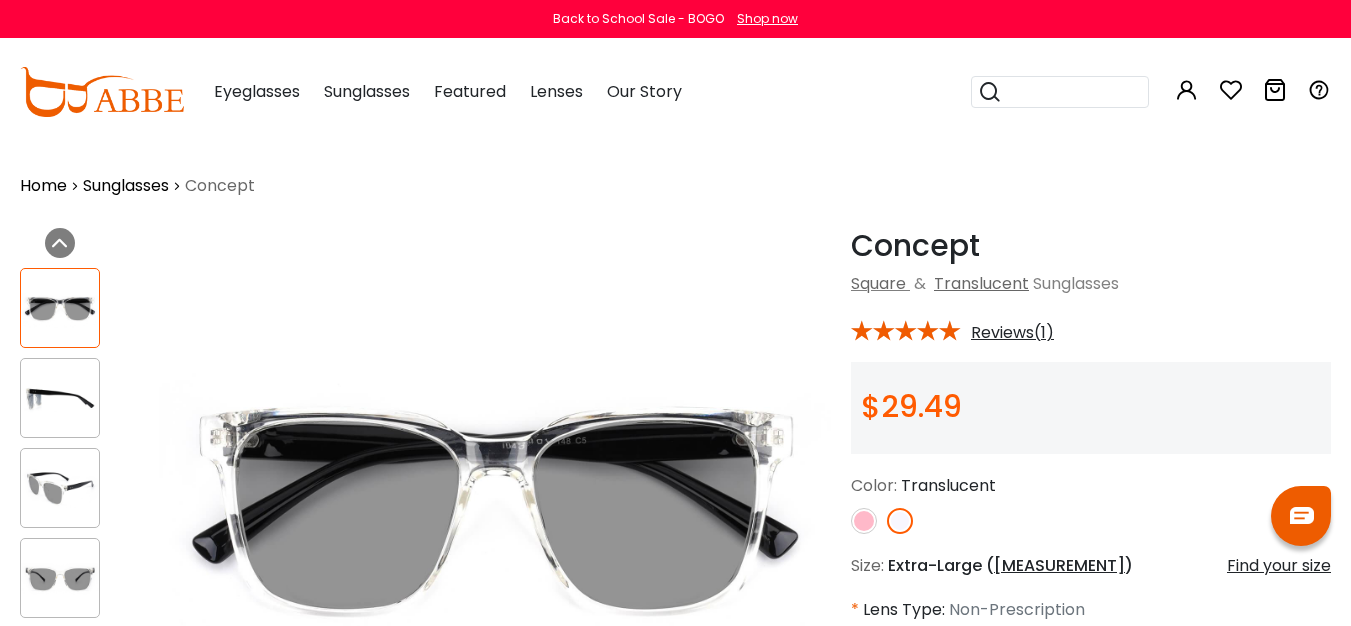 scroll, scrollTop: 0, scrollLeft: 0, axis: both 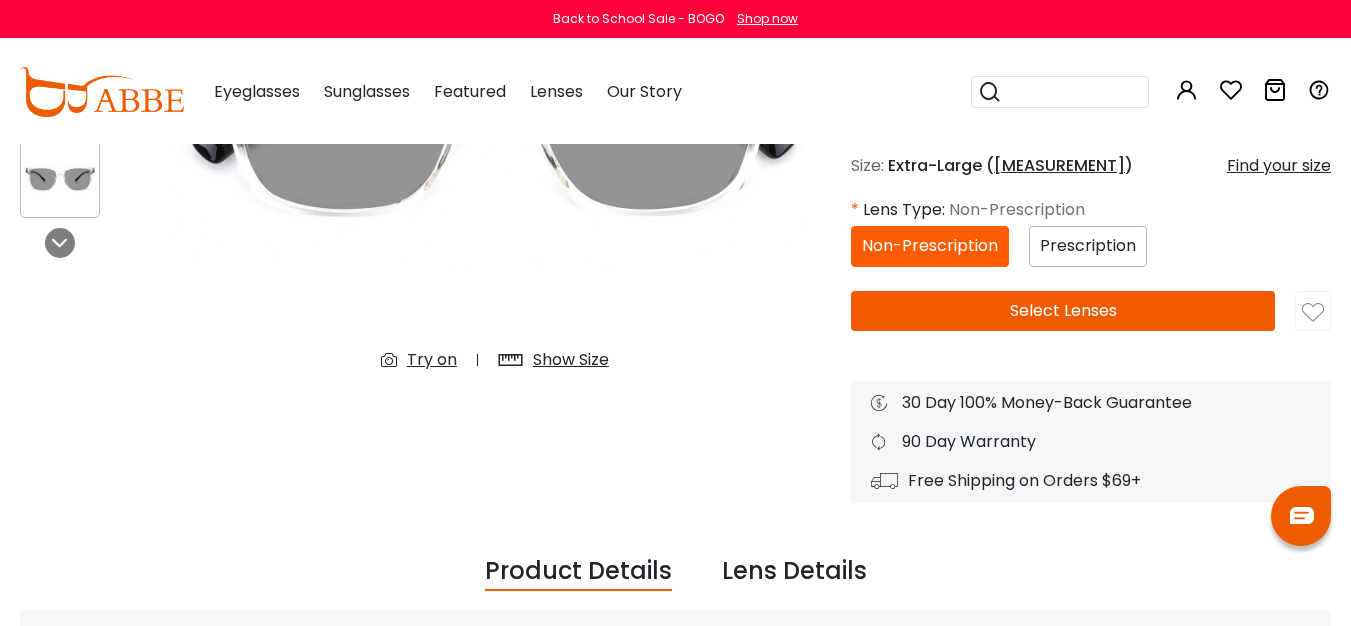 click on "Select Lenses" at bounding box center [1063, 311] 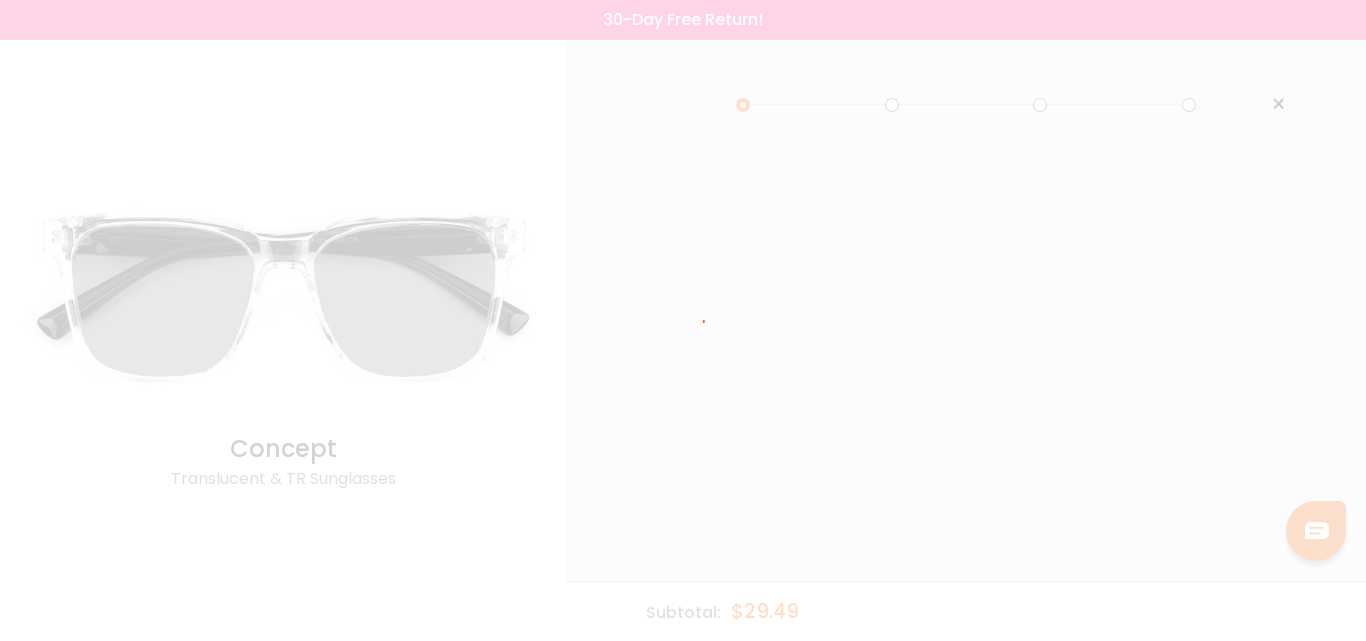 scroll, scrollTop: 0, scrollLeft: 0, axis: both 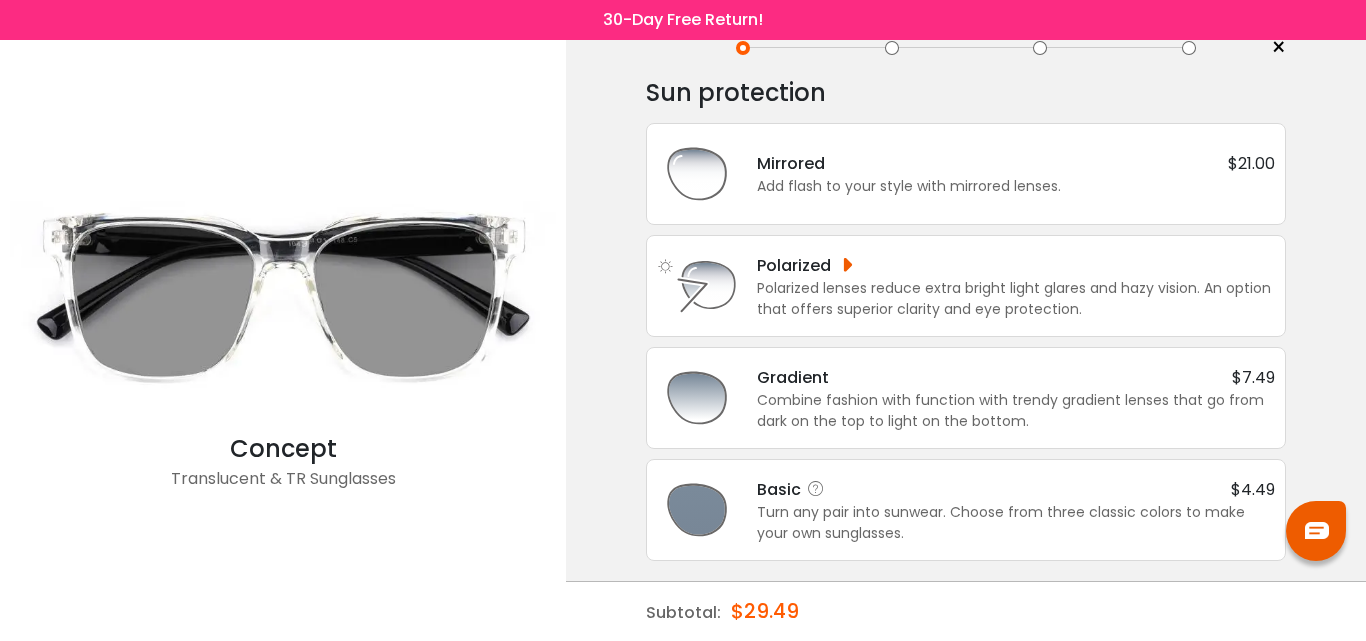click on "Turn any pair into sunwear. Choose from three classic colors to make your own sunglasses." at bounding box center (1016, 523) 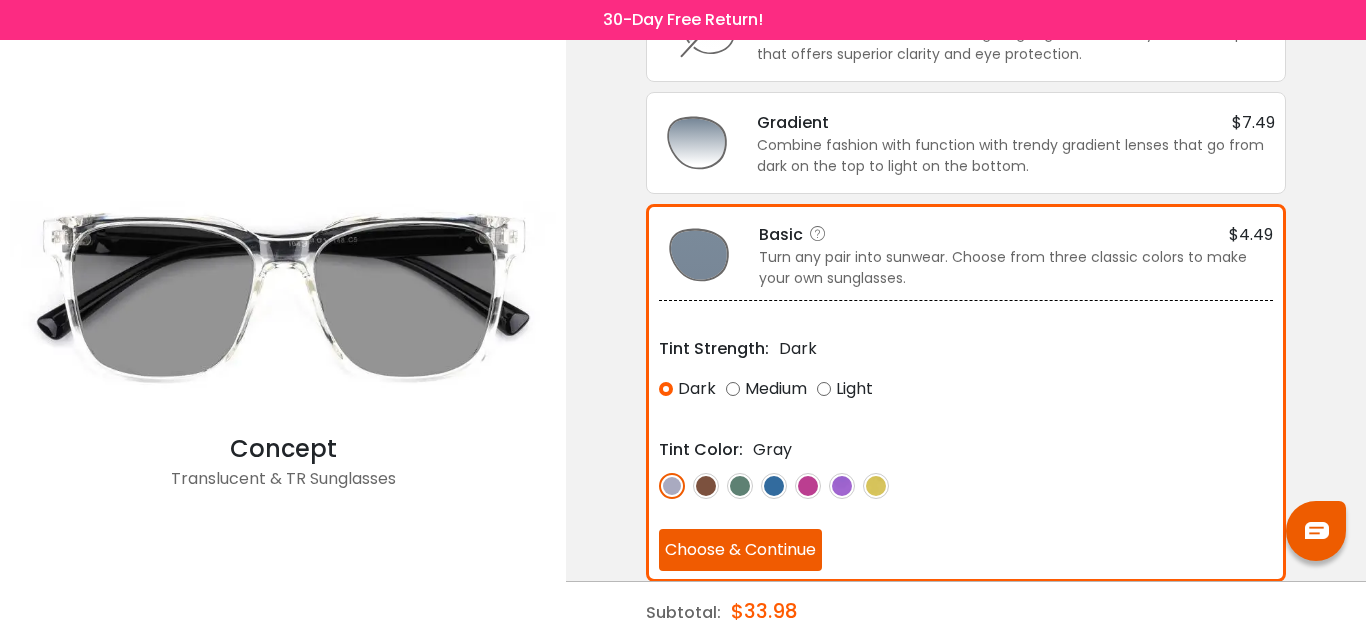 scroll, scrollTop: 333, scrollLeft: 0, axis: vertical 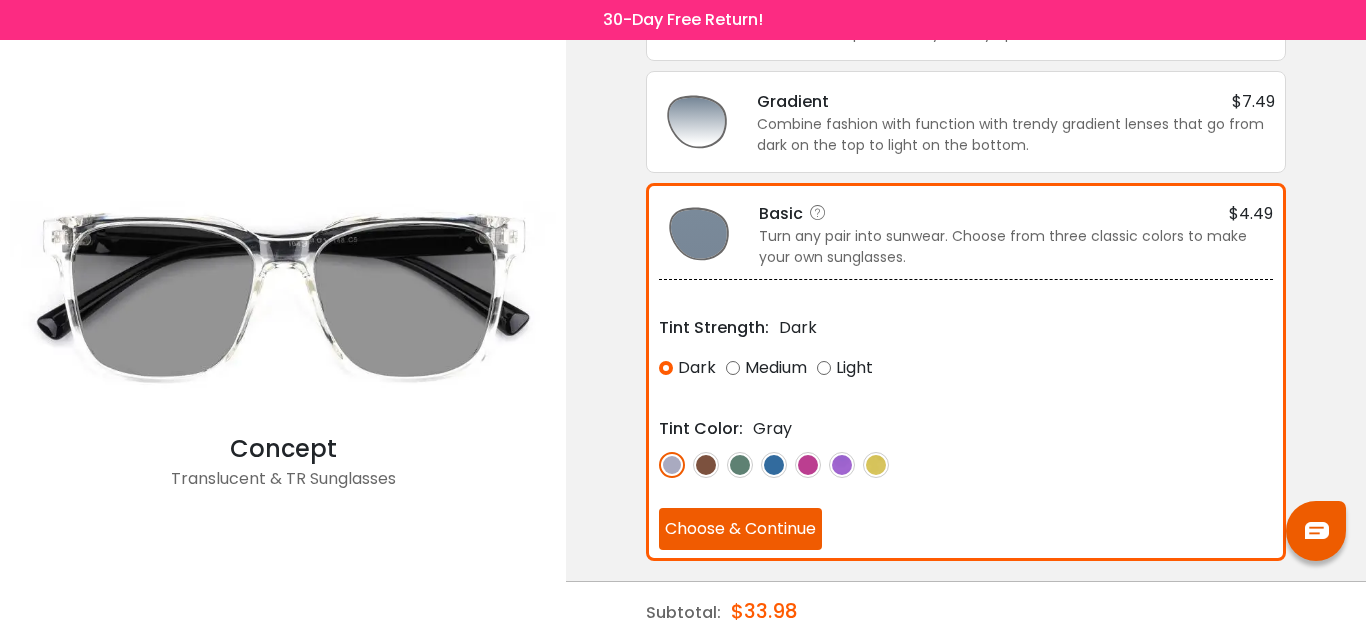 click on "Choose & Continue" at bounding box center [740, 529] 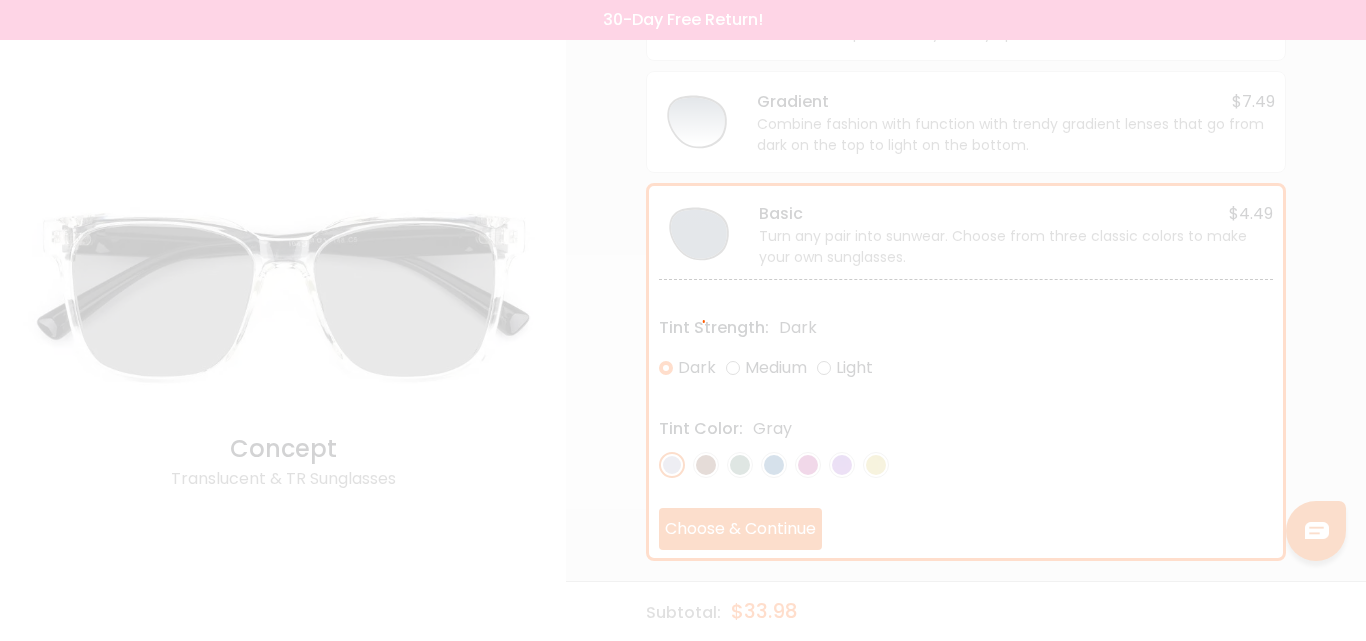 scroll, scrollTop: 0, scrollLeft: 0, axis: both 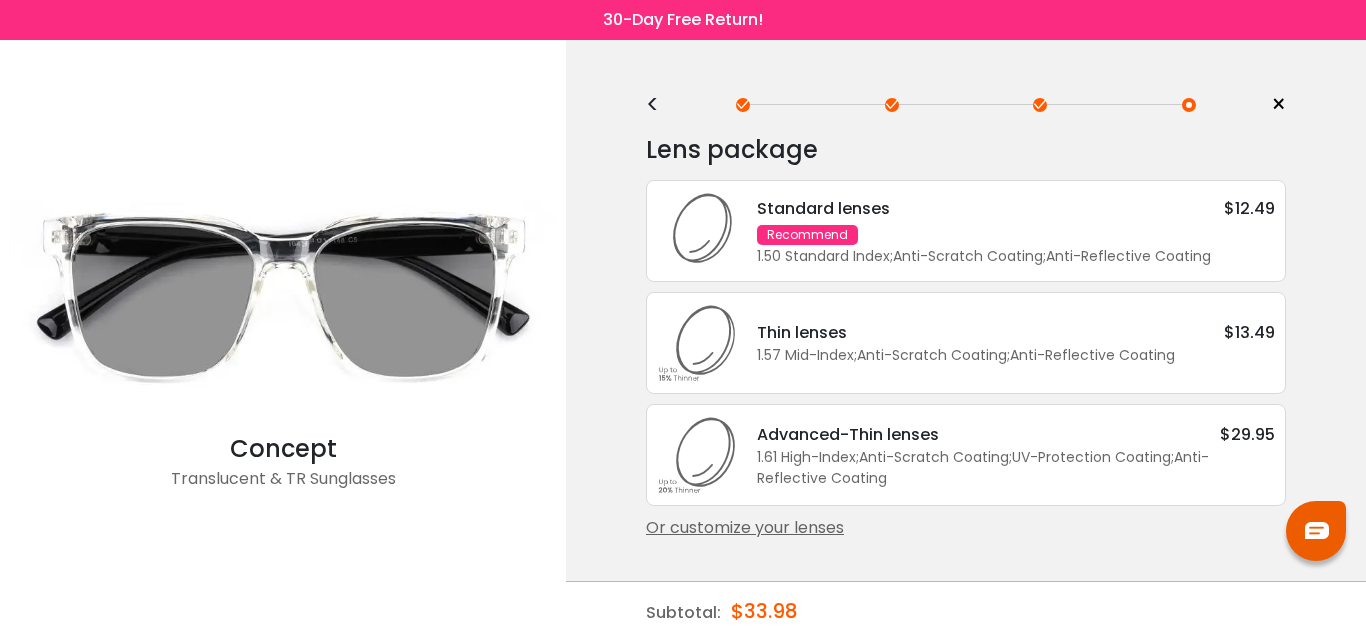 click on "Standard lenses
$12.49" at bounding box center (1016, 208) 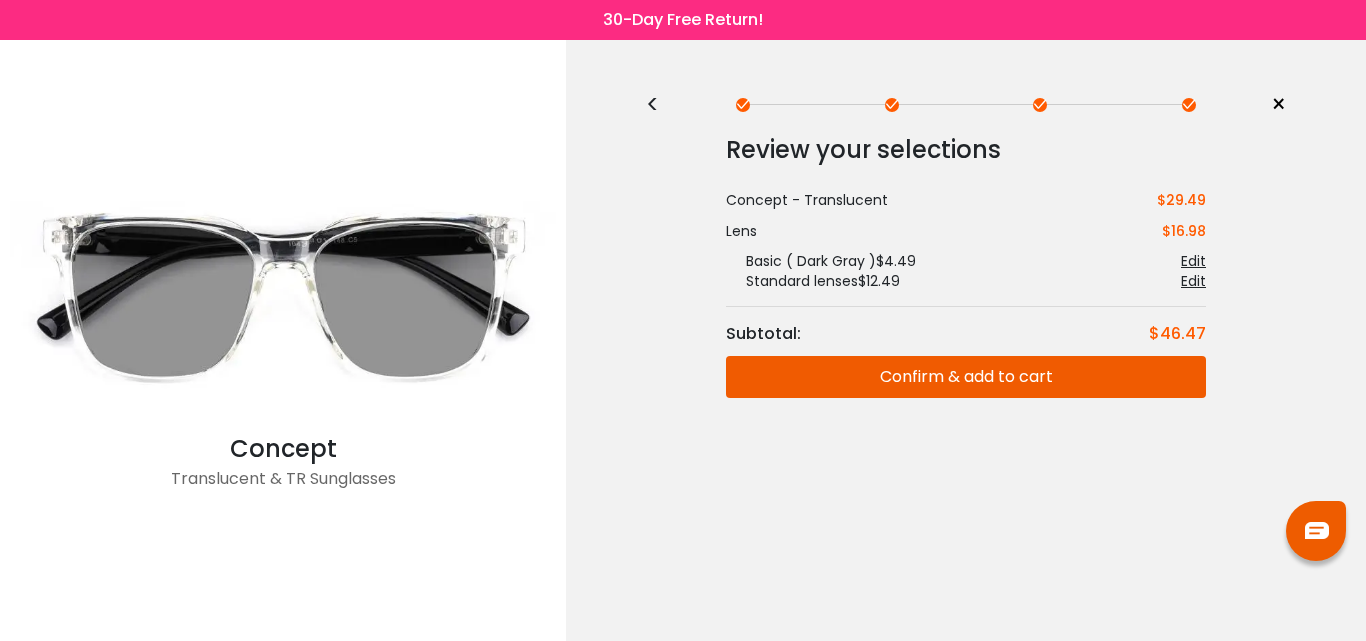 click on "Confirm & add to cart" at bounding box center (966, 377) 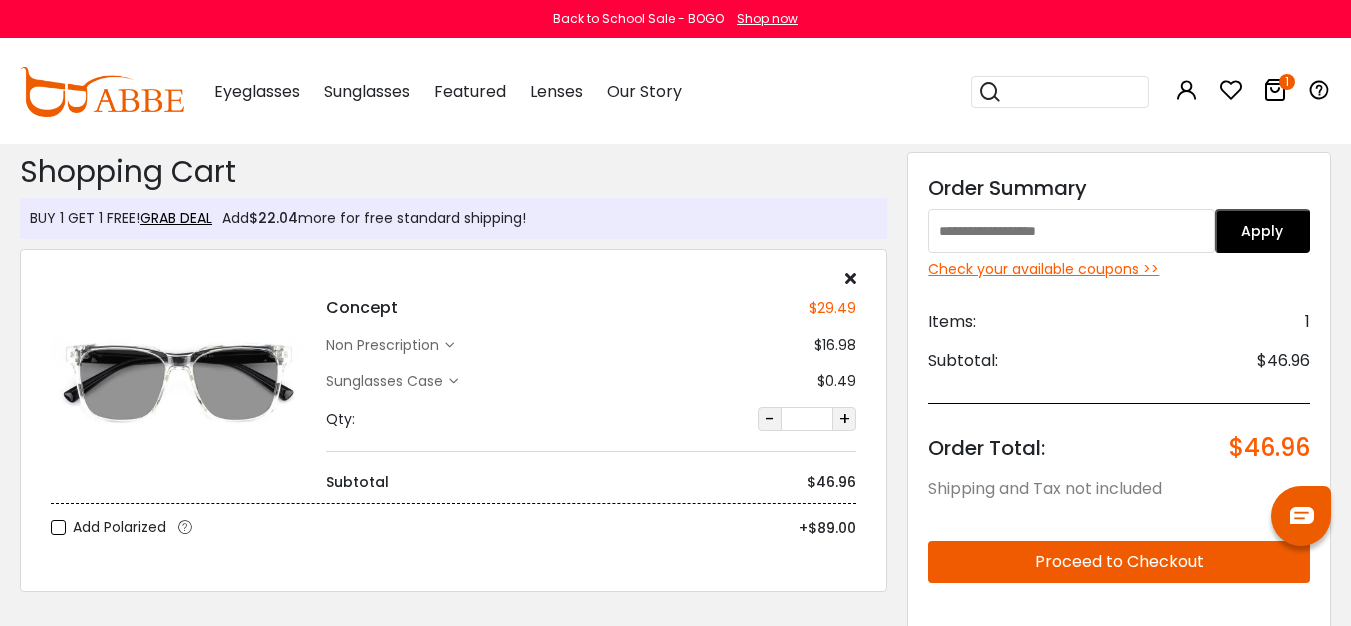 scroll, scrollTop: 0, scrollLeft: 0, axis: both 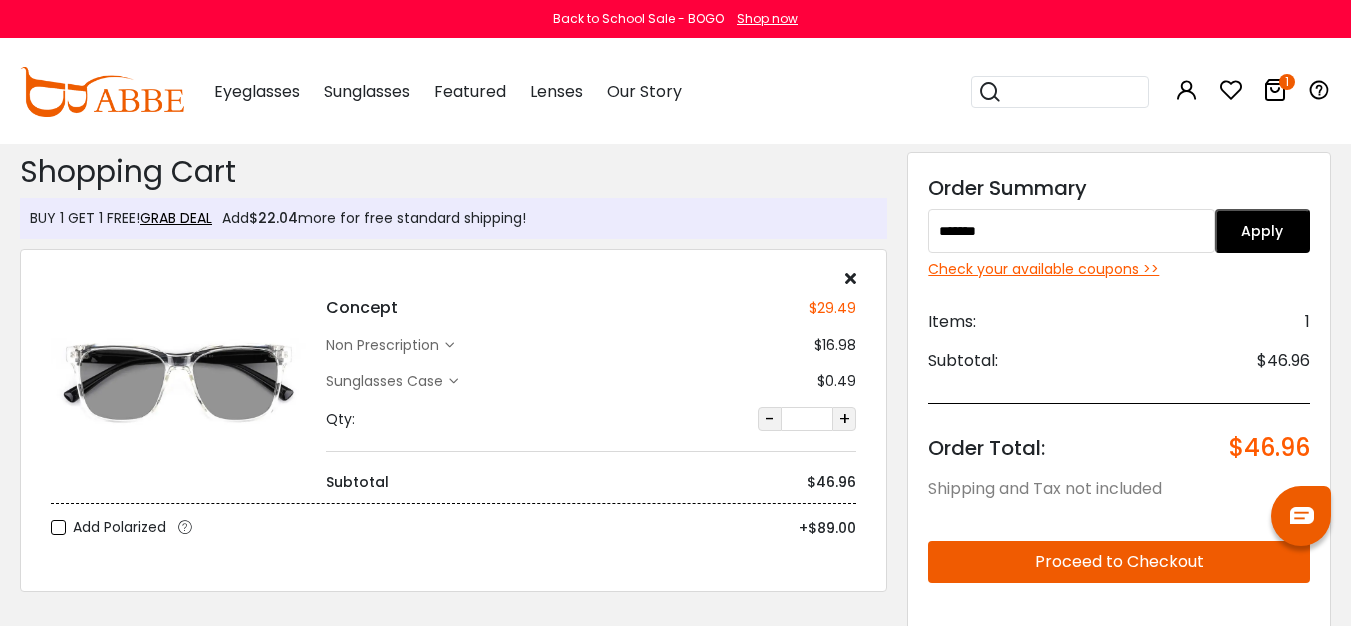 type on "*******" 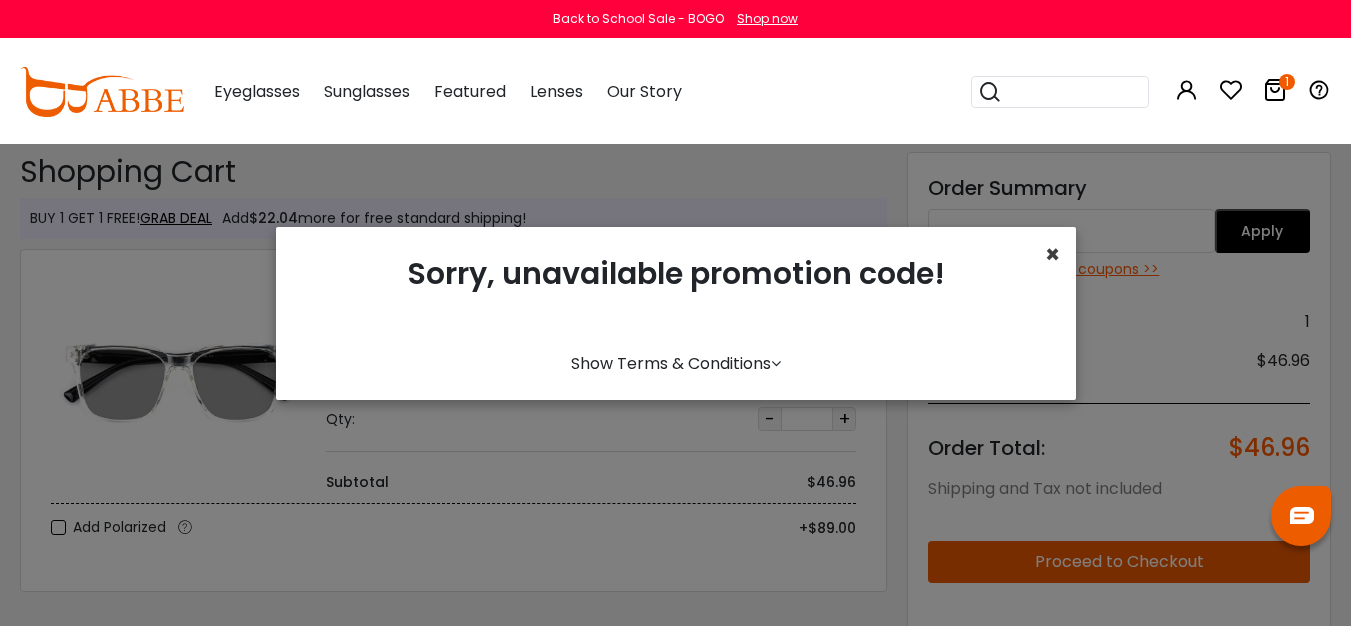 click on "×" at bounding box center (1052, 254) 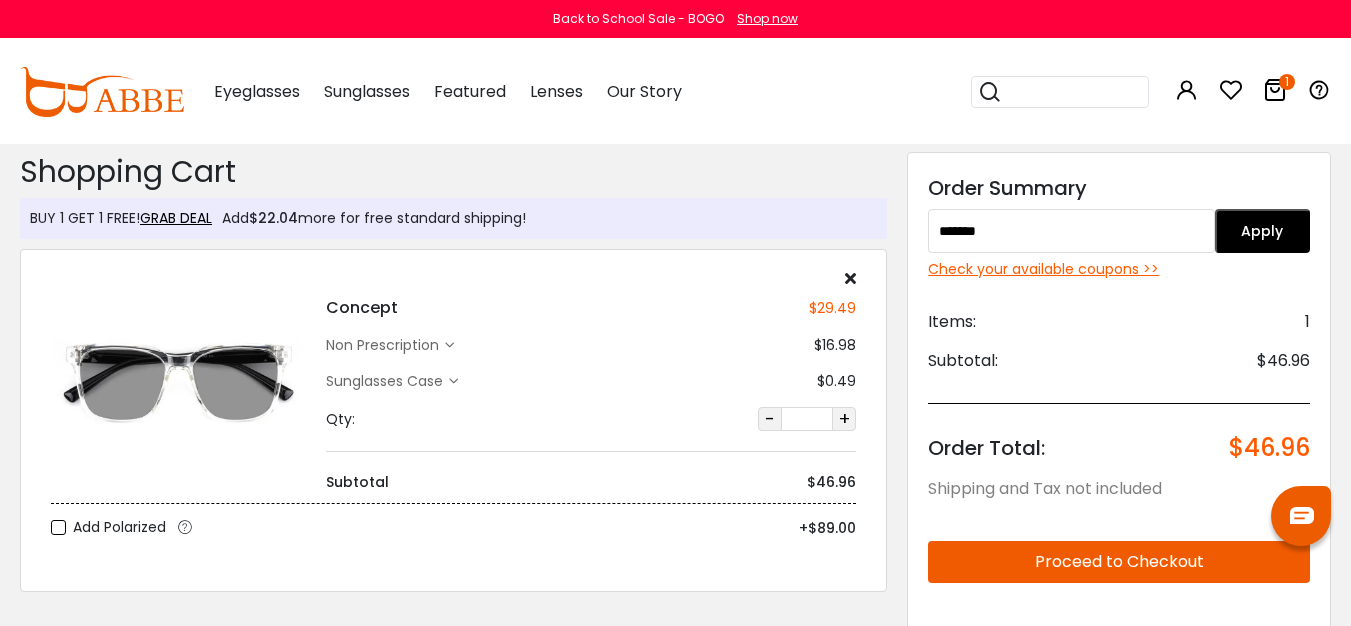 click on "Apply" at bounding box center [1262, 231] 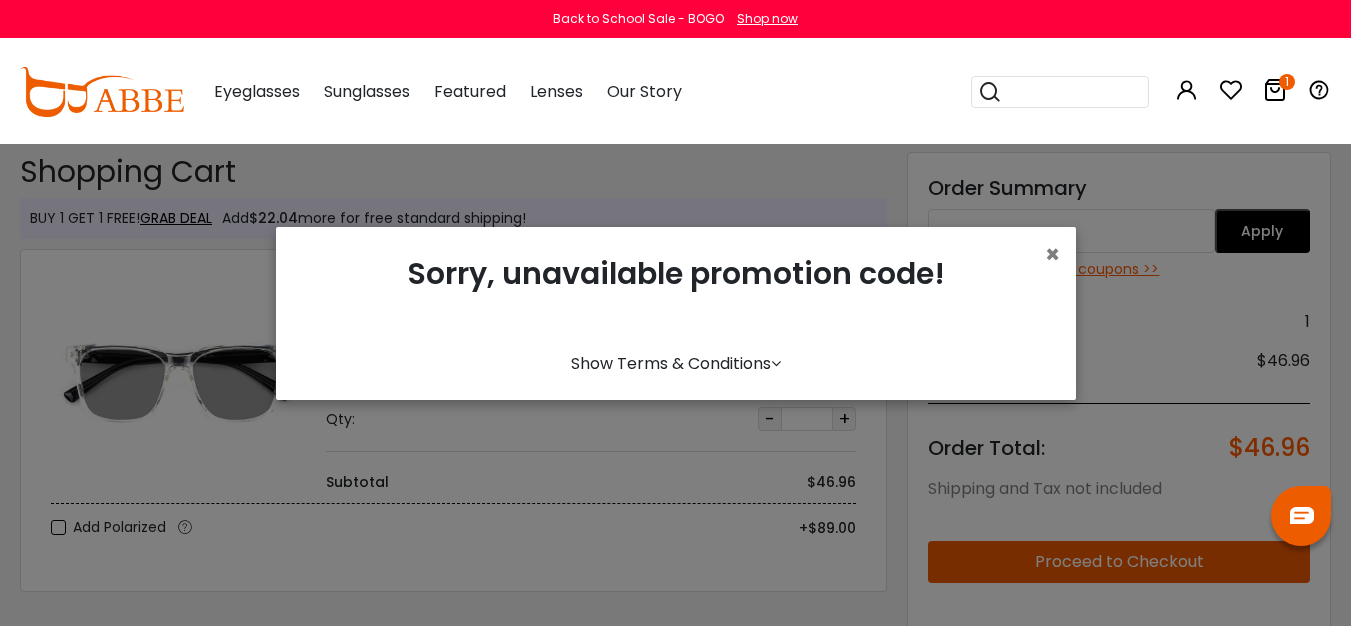 click on "Sorry, unavailable promotion code!" at bounding box center (676, 293) 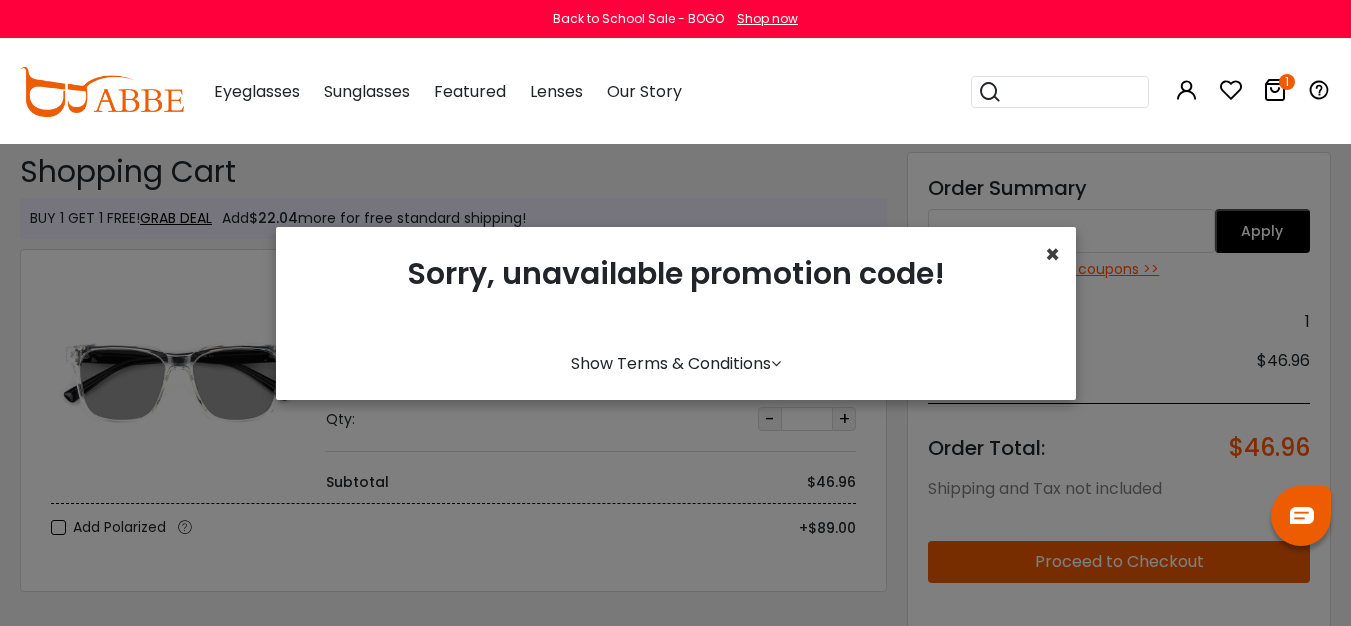 click on "×" at bounding box center [1052, 254] 